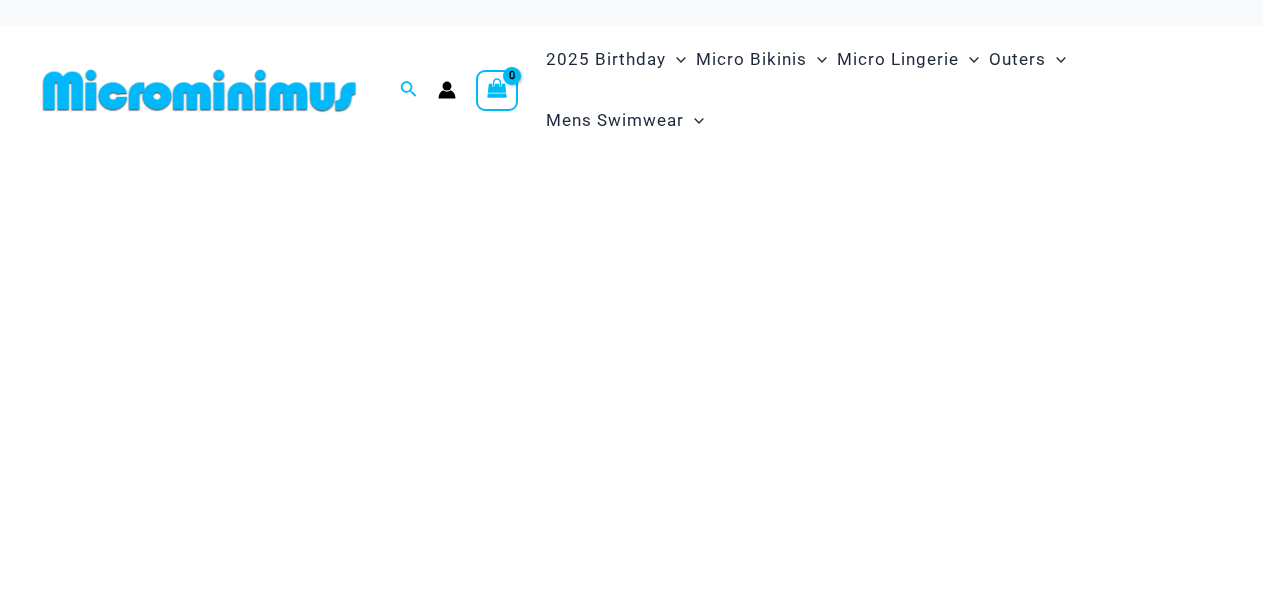 scroll, scrollTop: 0, scrollLeft: 0, axis: both 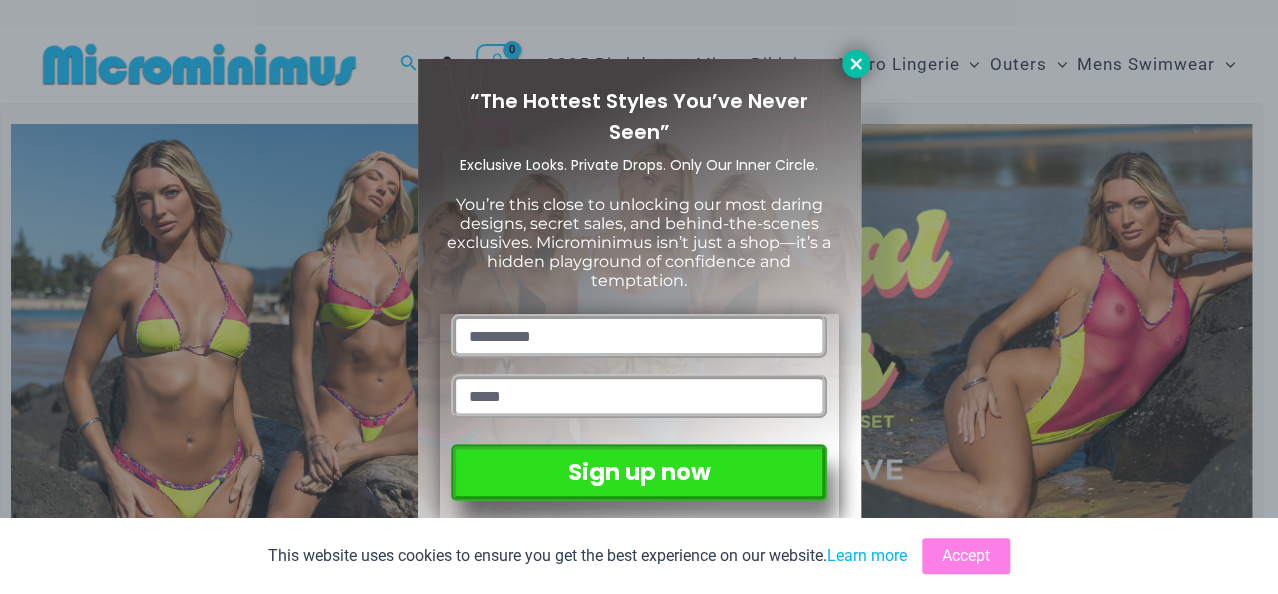 click 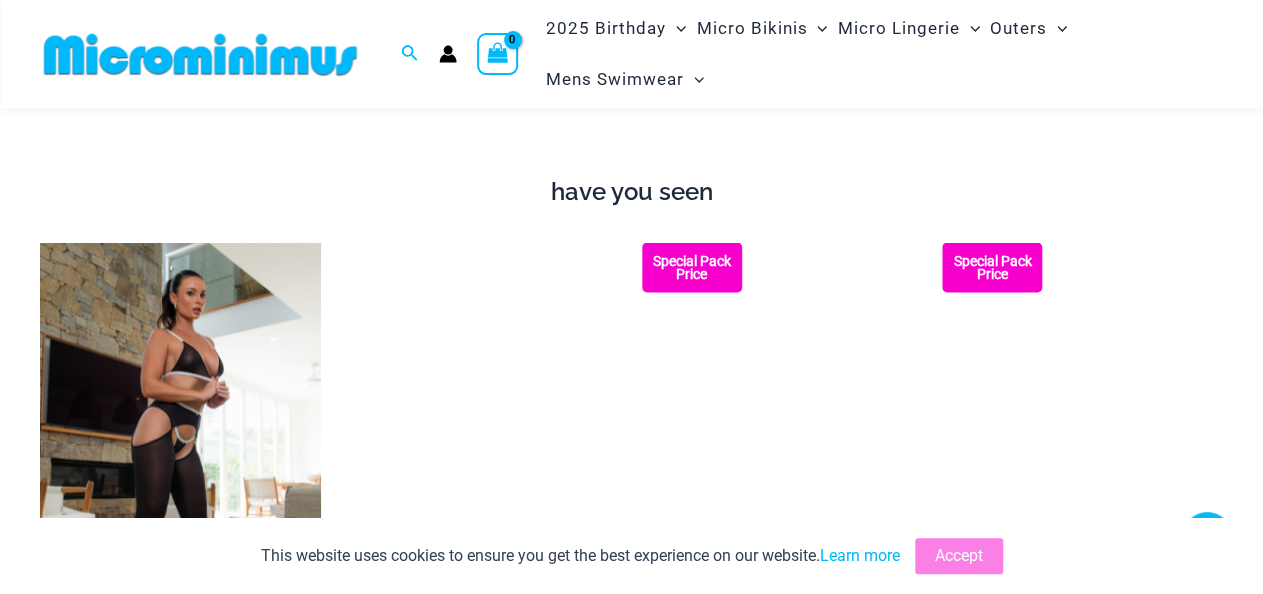 scroll, scrollTop: 1589, scrollLeft: 0, axis: vertical 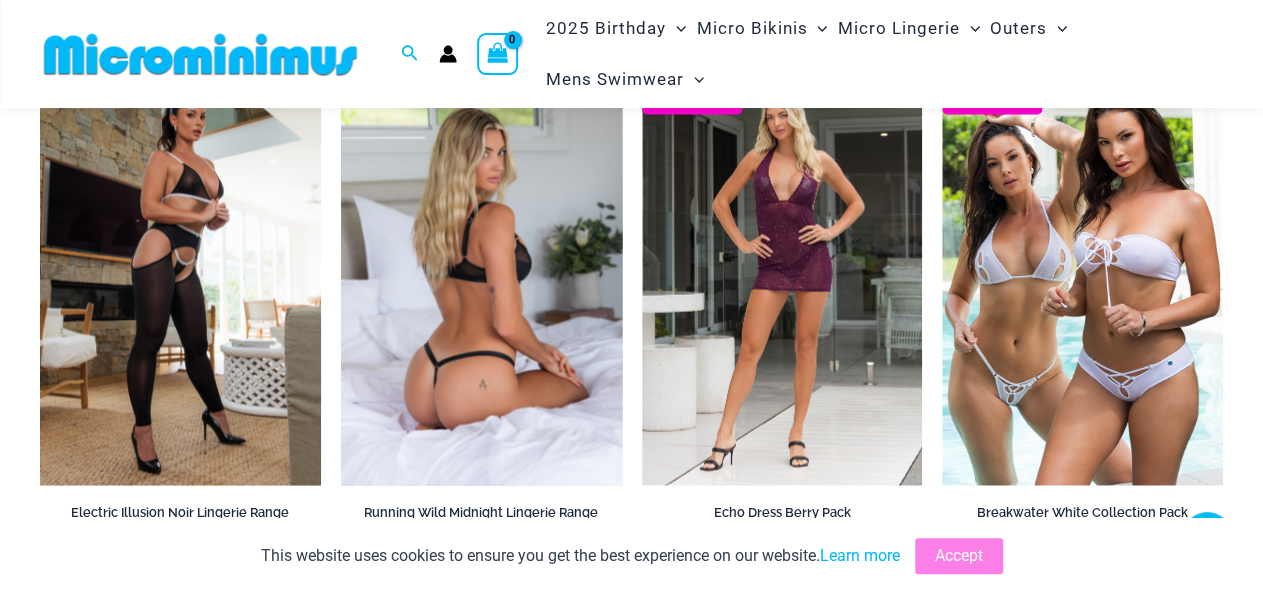 click at bounding box center [481, 274] 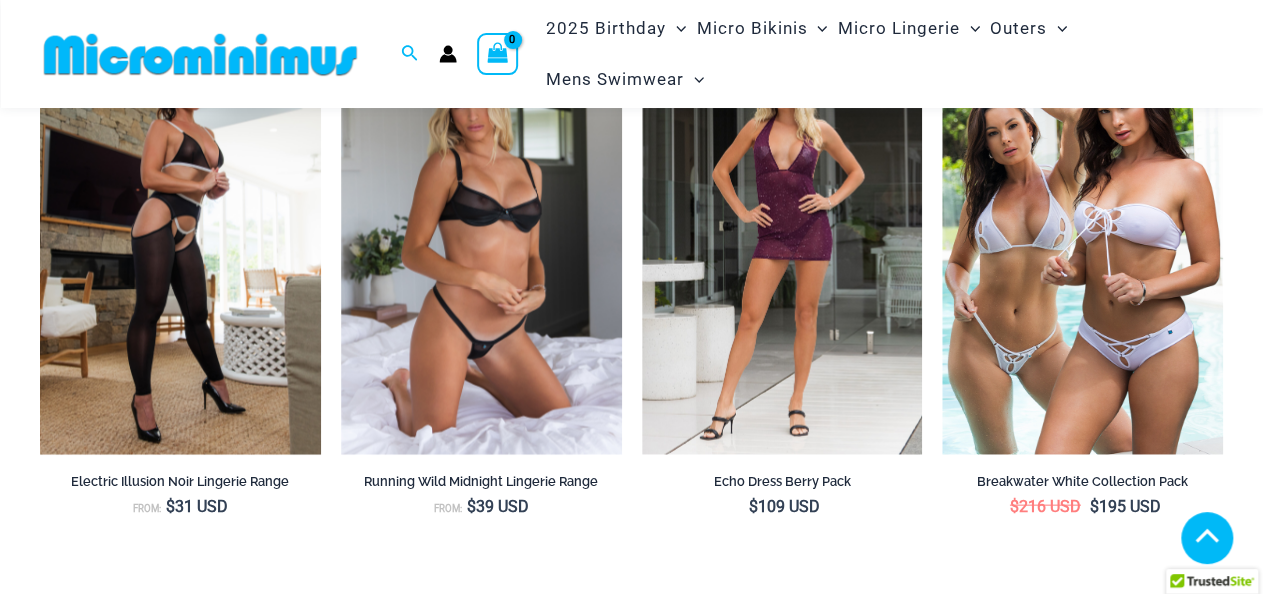 scroll, scrollTop: 2578, scrollLeft: 0, axis: vertical 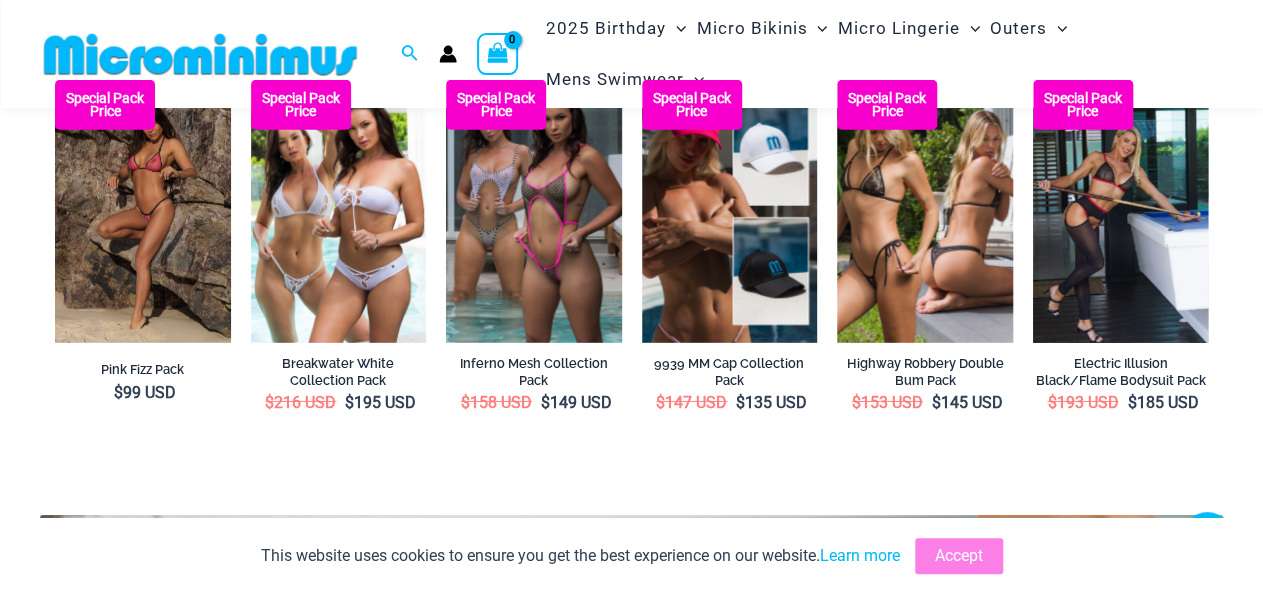 click at bounding box center (1121, 211) 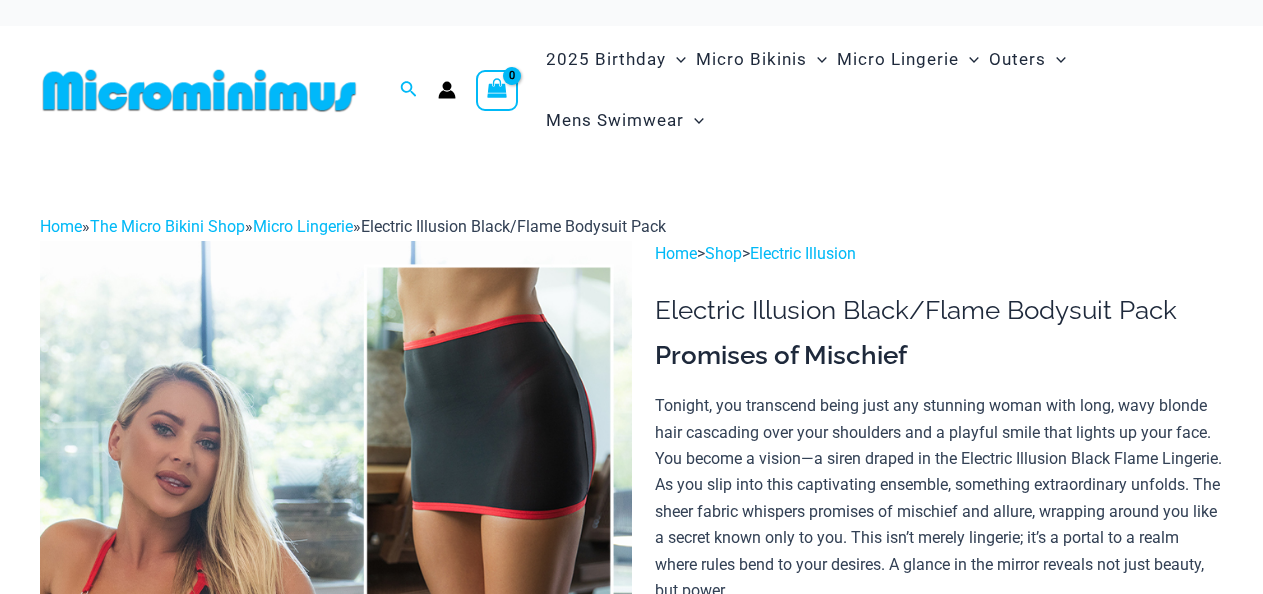 scroll, scrollTop: 410, scrollLeft: 0, axis: vertical 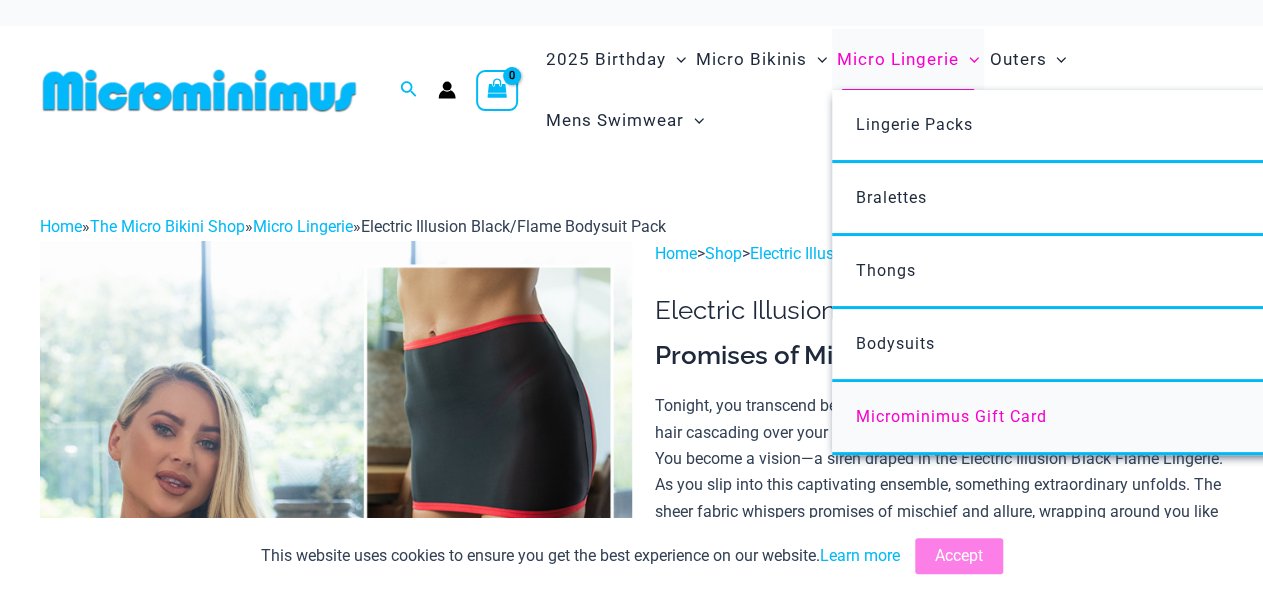 click on "Microminimus Gift Card" at bounding box center [1129, 418] 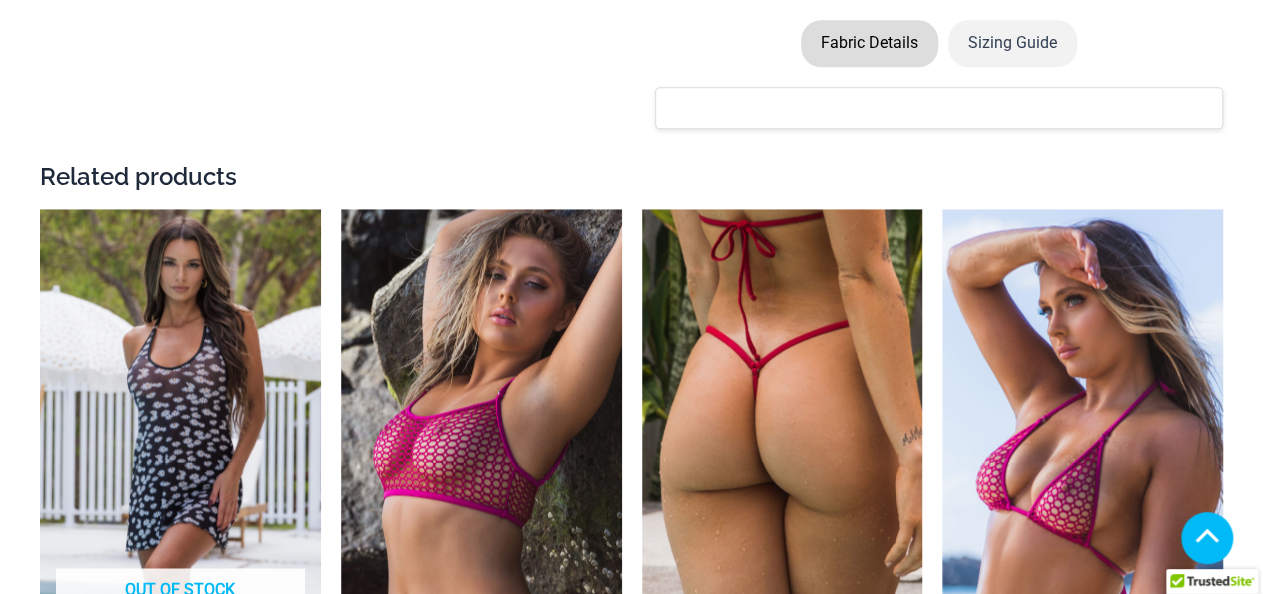 scroll, scrollTop: 1247, scrollLeft: 0, axis: vertical 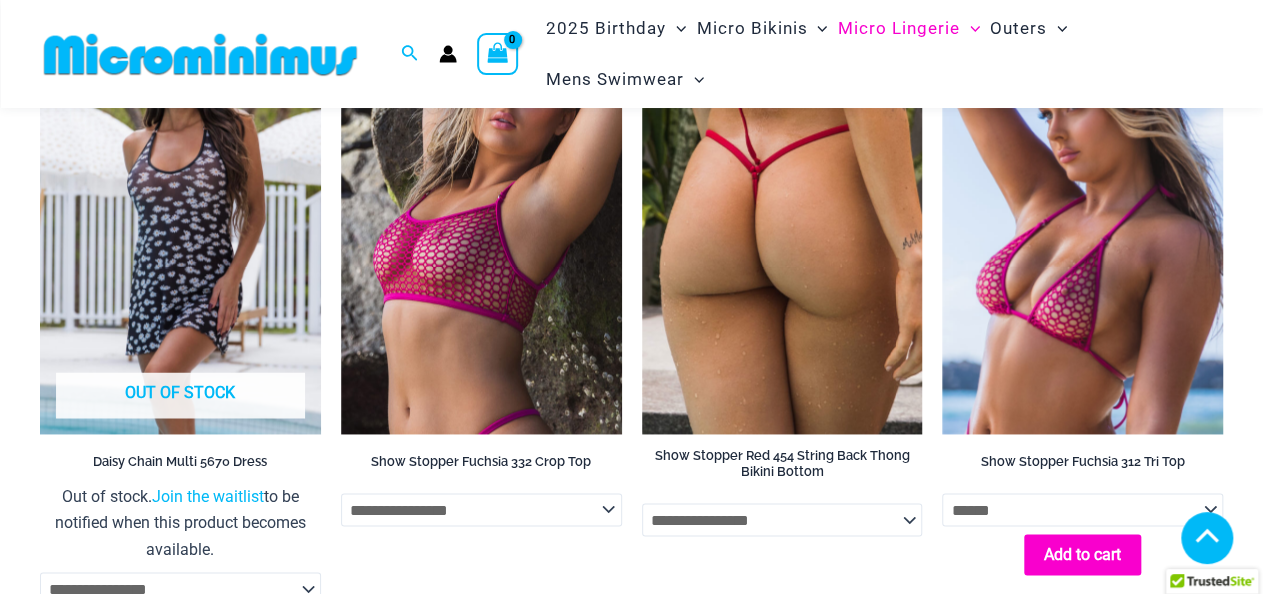 click at bounding box center [180, 874] 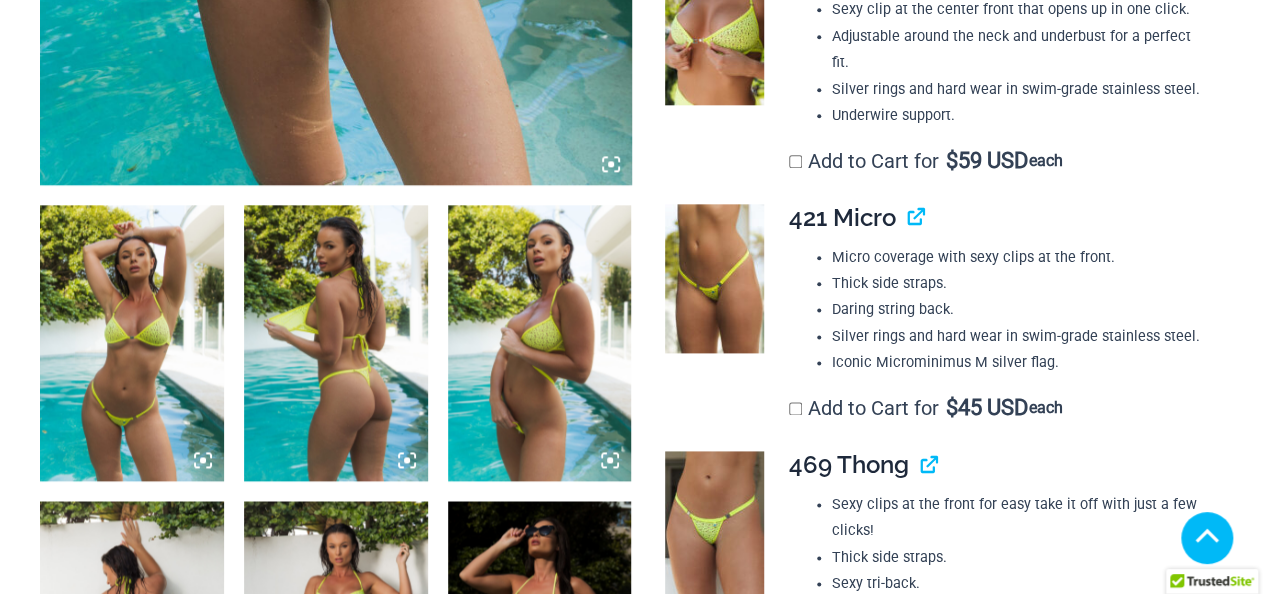scroll, scrollTop: 1125, scrollLeft: 0, axis: vertical 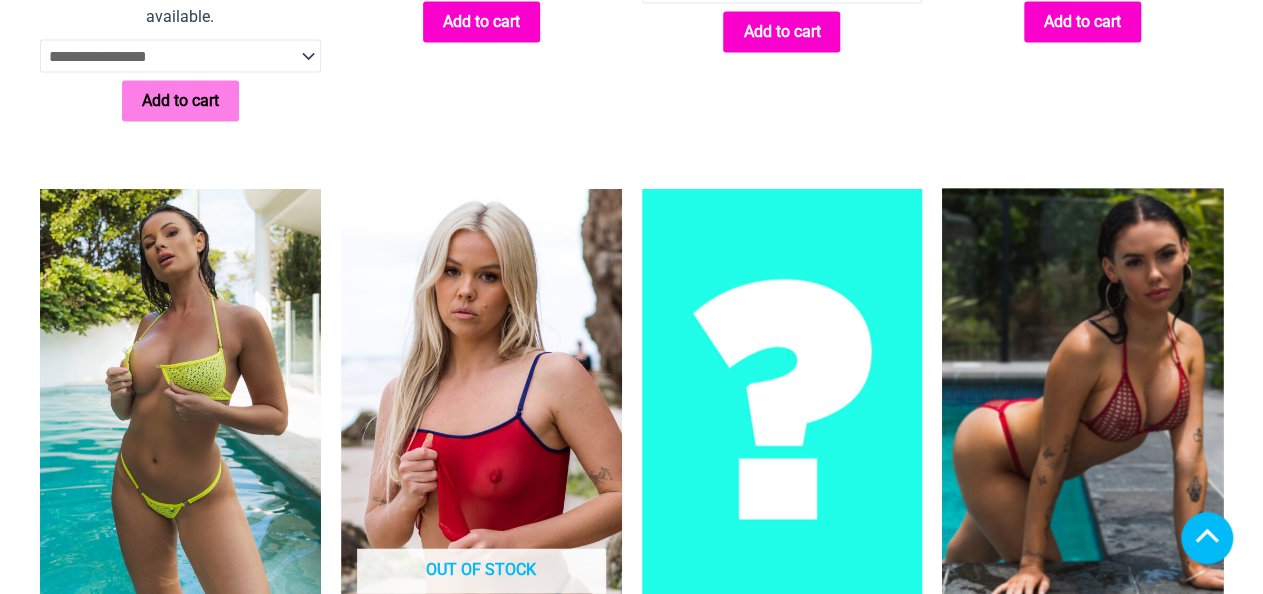 click at bounding box center (1082, 399) 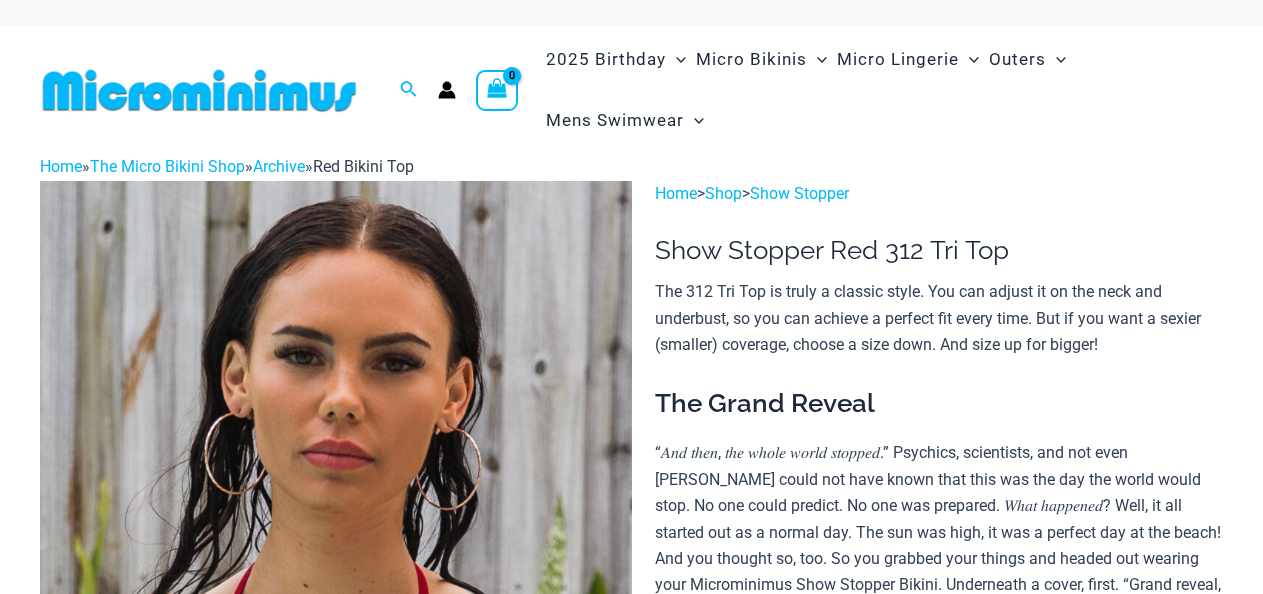 scroll, scrollTop: 0, scrollLeft: 0, axis: both 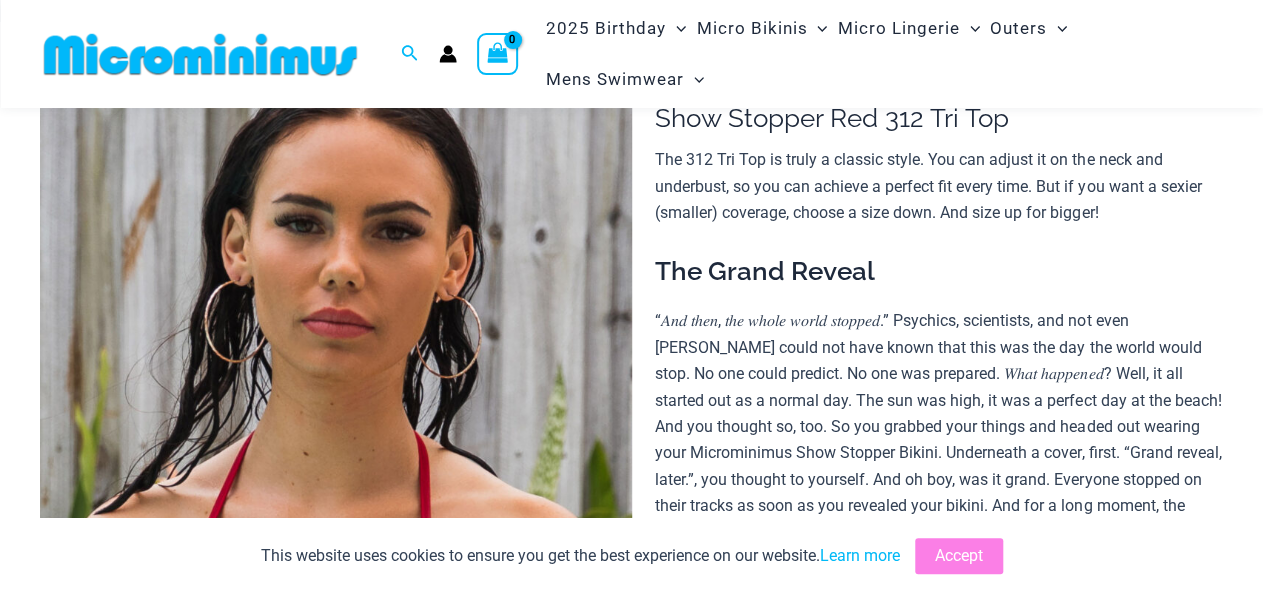 drag, startPoint x: 1275, startPoint y: 52, endPoint x: 1275, endPoint y: 73, distance: 21 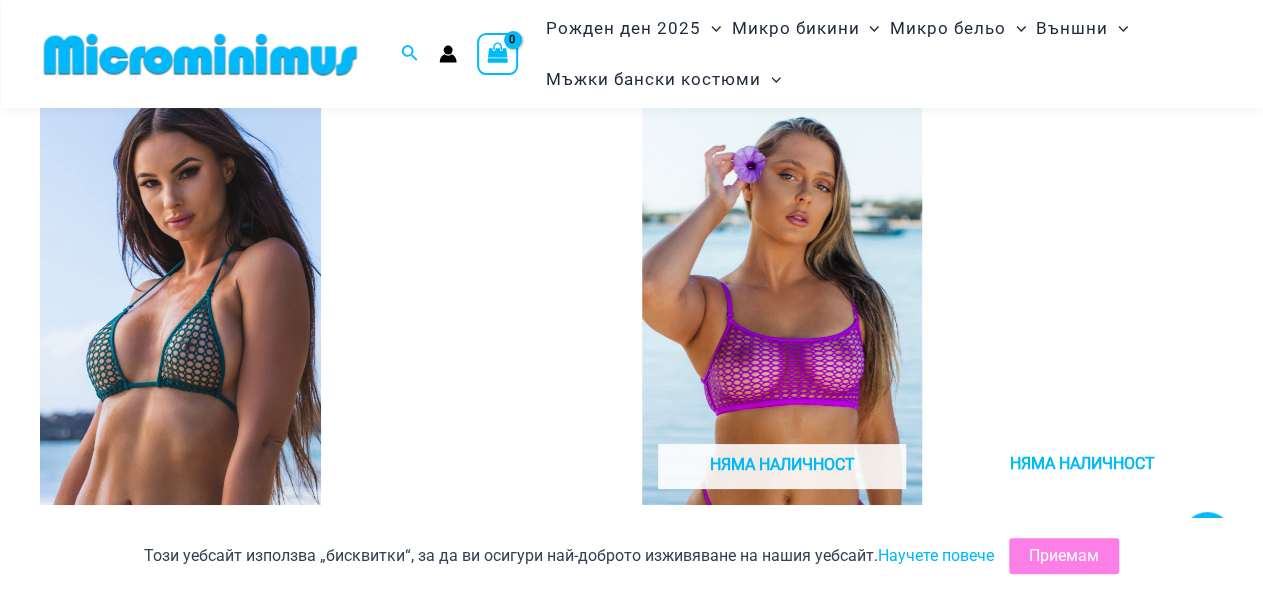 scroll, scrollTop: 3170, scrollLeft: 0, axis: vertical 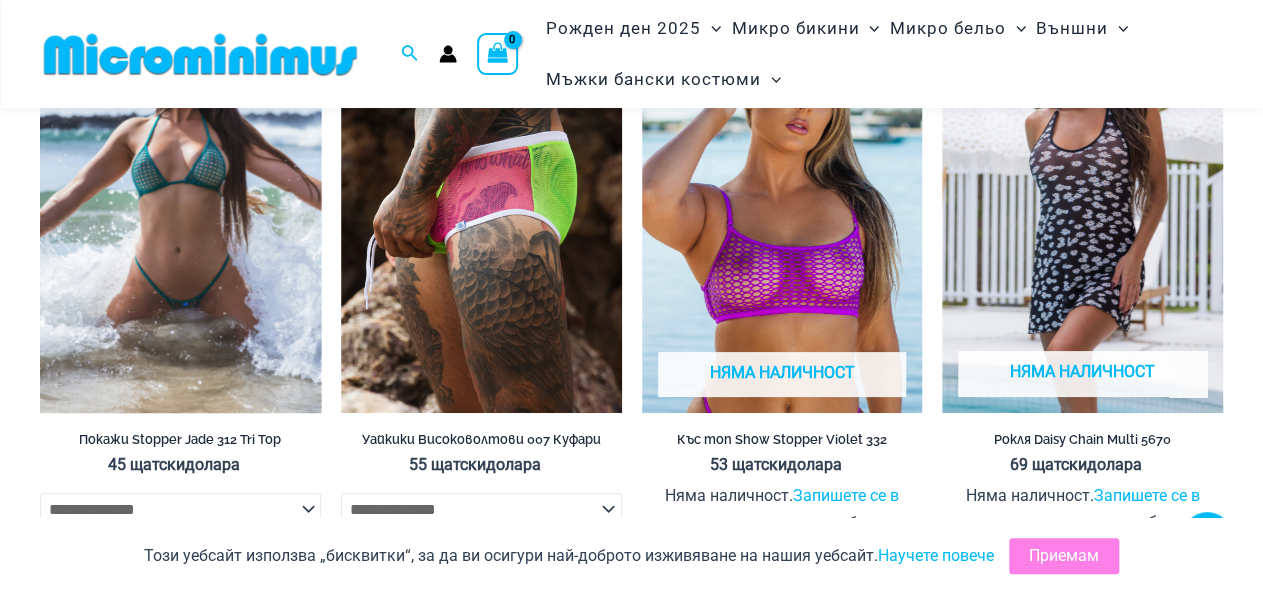 click at bounding box center (180, 202) 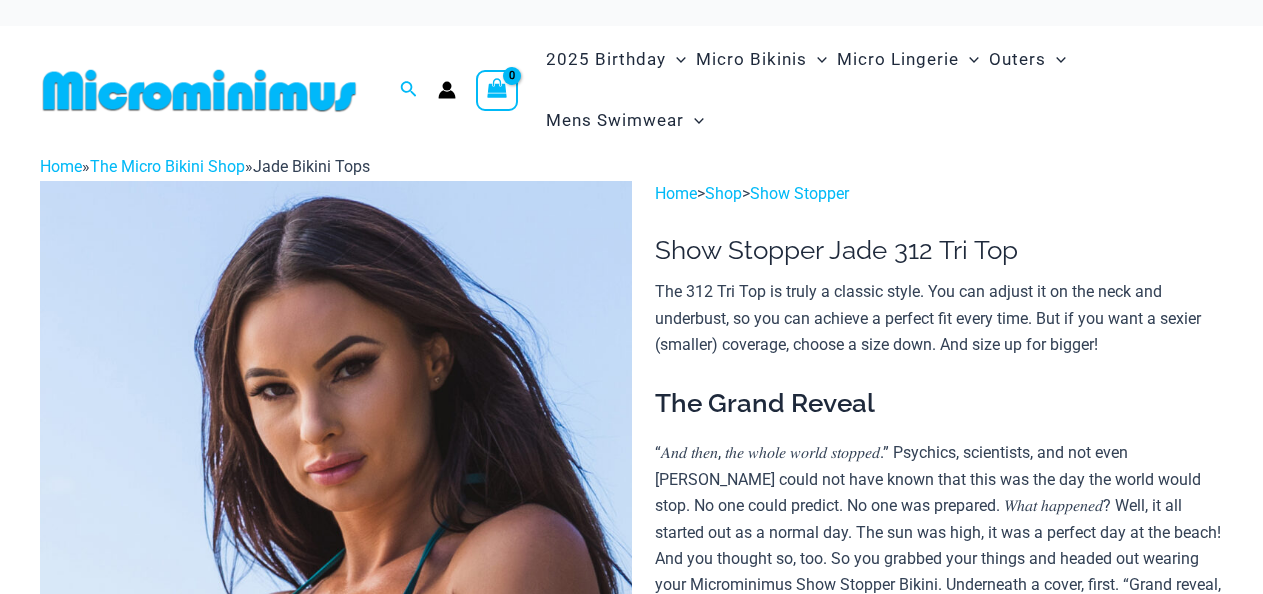 scroll, scrollTop: 0, scrollLeft: 0, axis: both 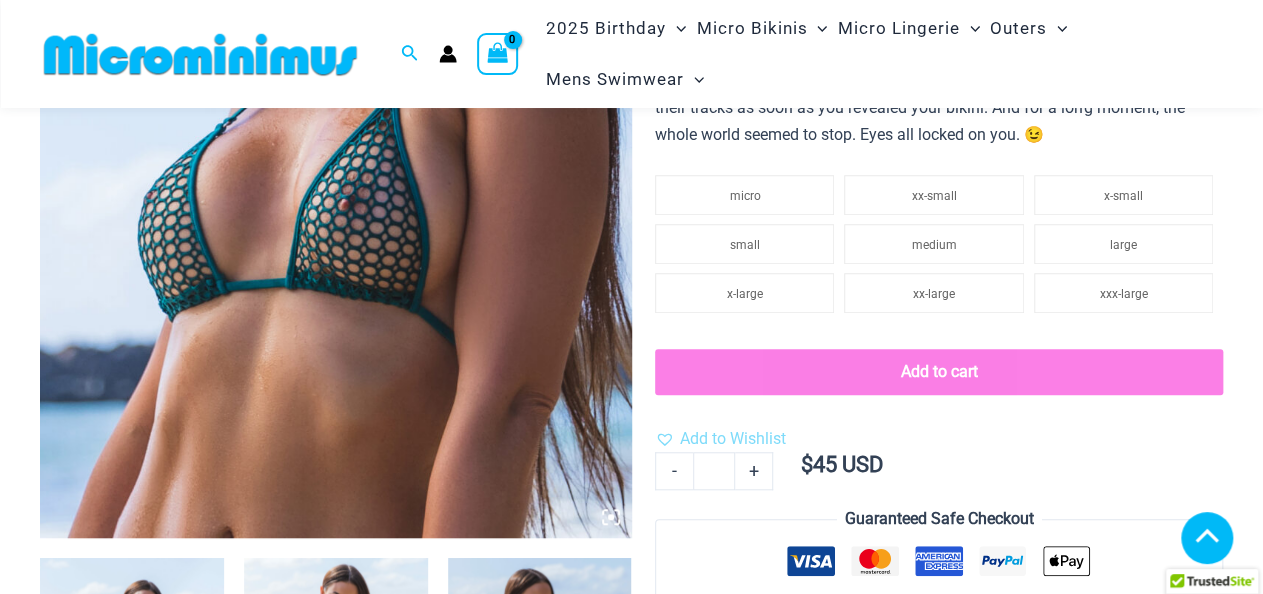 click at bounding box center (1082, 1418) 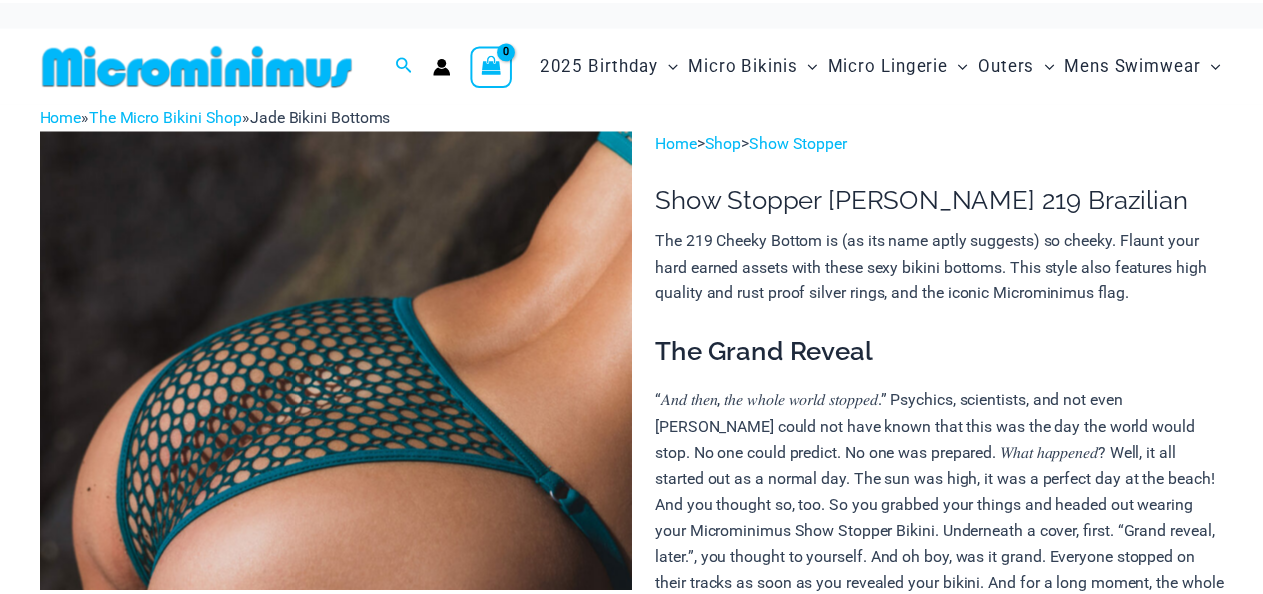 scroll, scrollTop: 0, scrollLeft: 0, axis: both 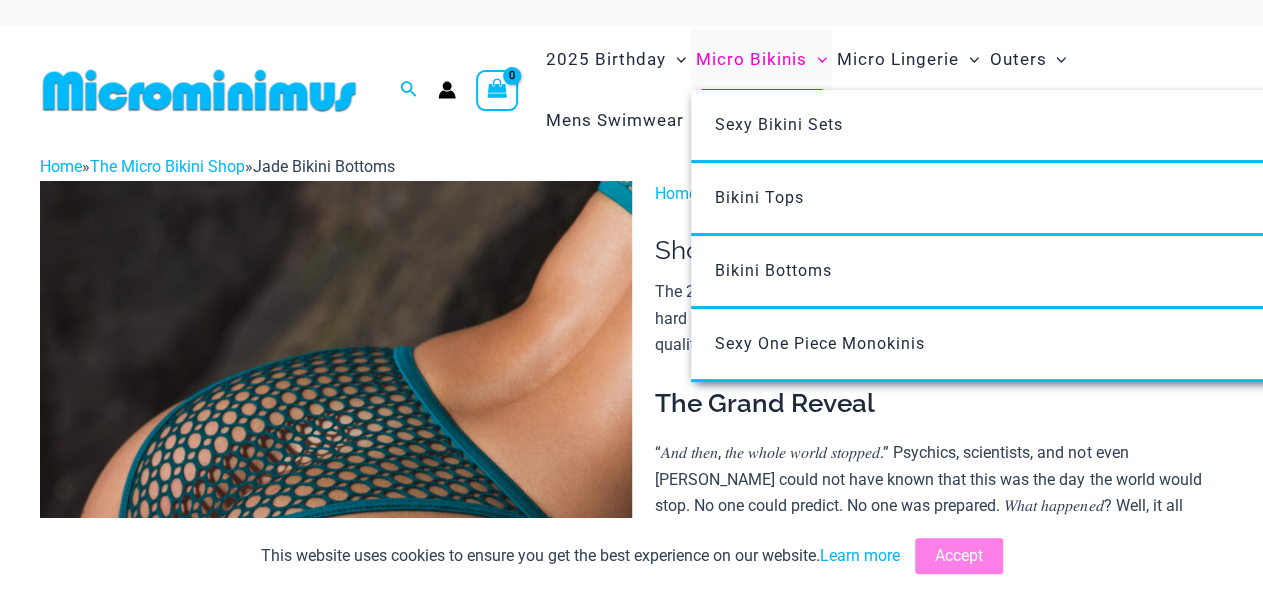 click on "Micro Bikinis" at bounding box center [751, 59] 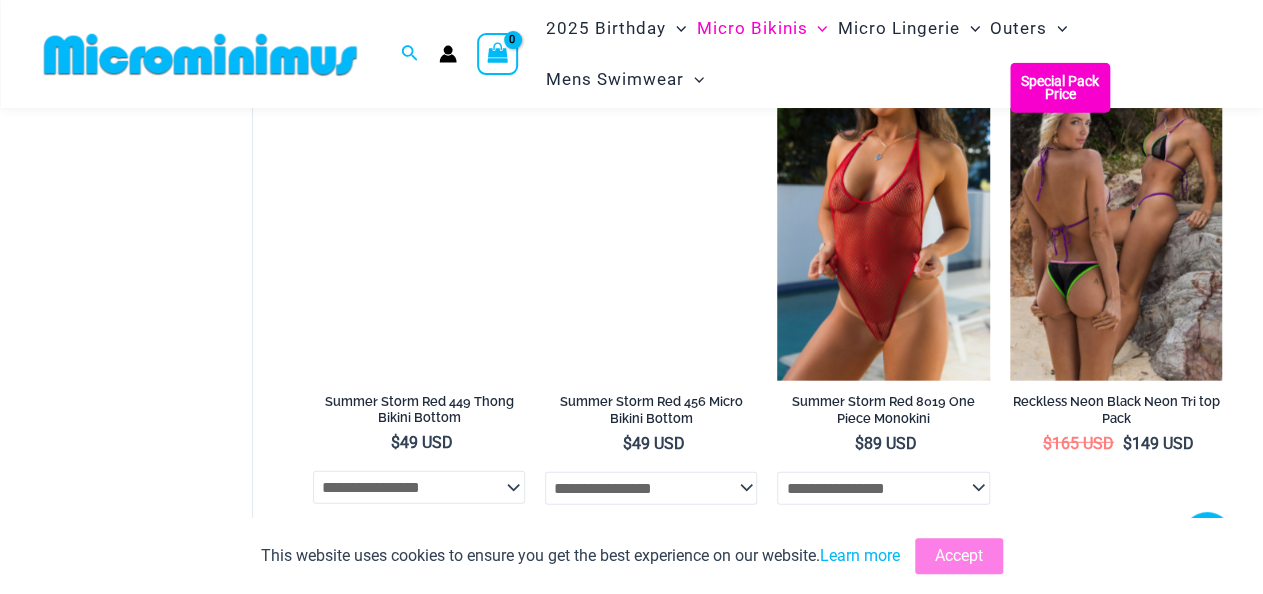 scroll, scrollTop: 2179, scrollLeft: 0, axis: vertical 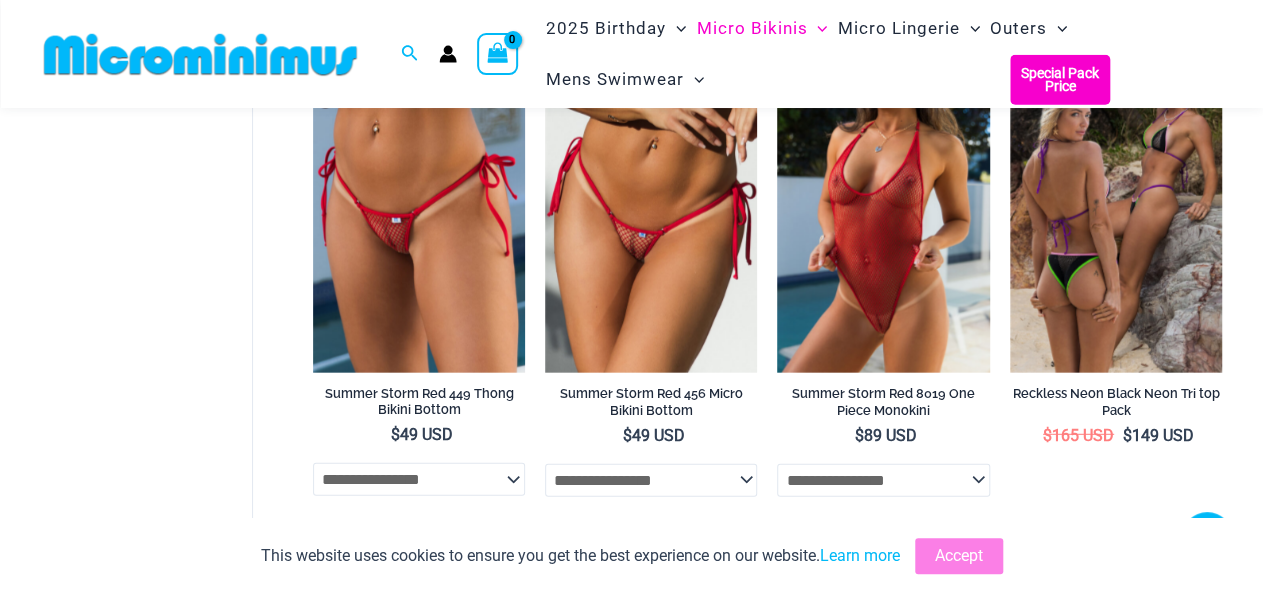 click on "Skip to content
Search for:
Search
Search
No products in the cart.
No products in the cart.
Continue Shopping
2025 Birthday" at bounding box center (631, 502) 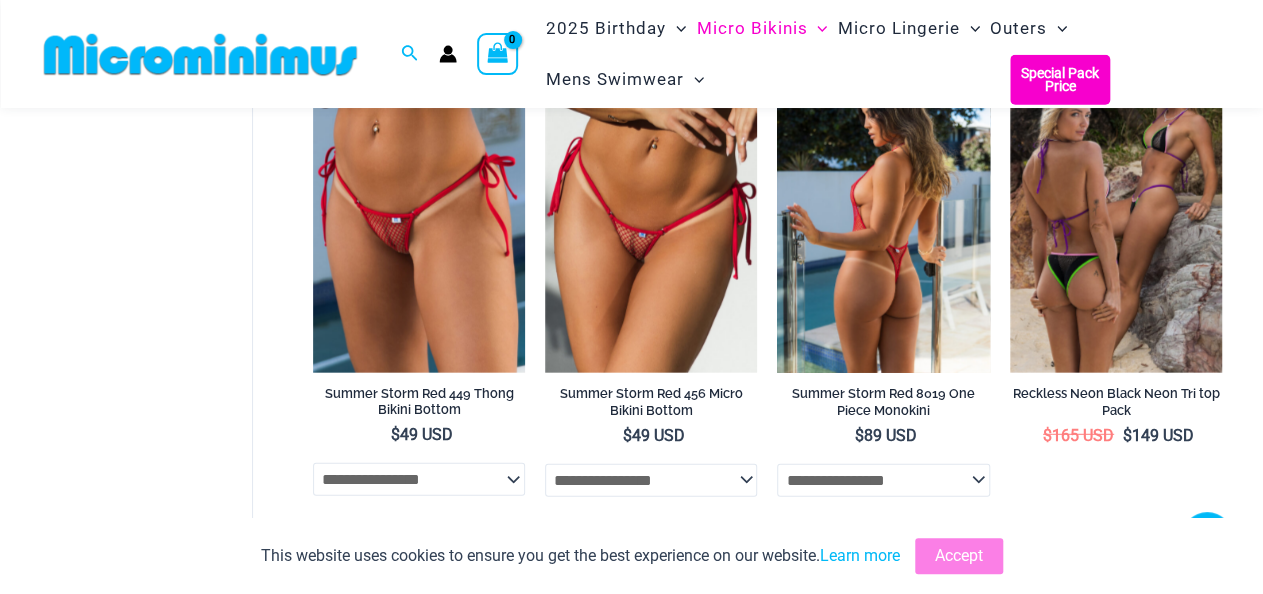 click at bounding box center [883, 214] 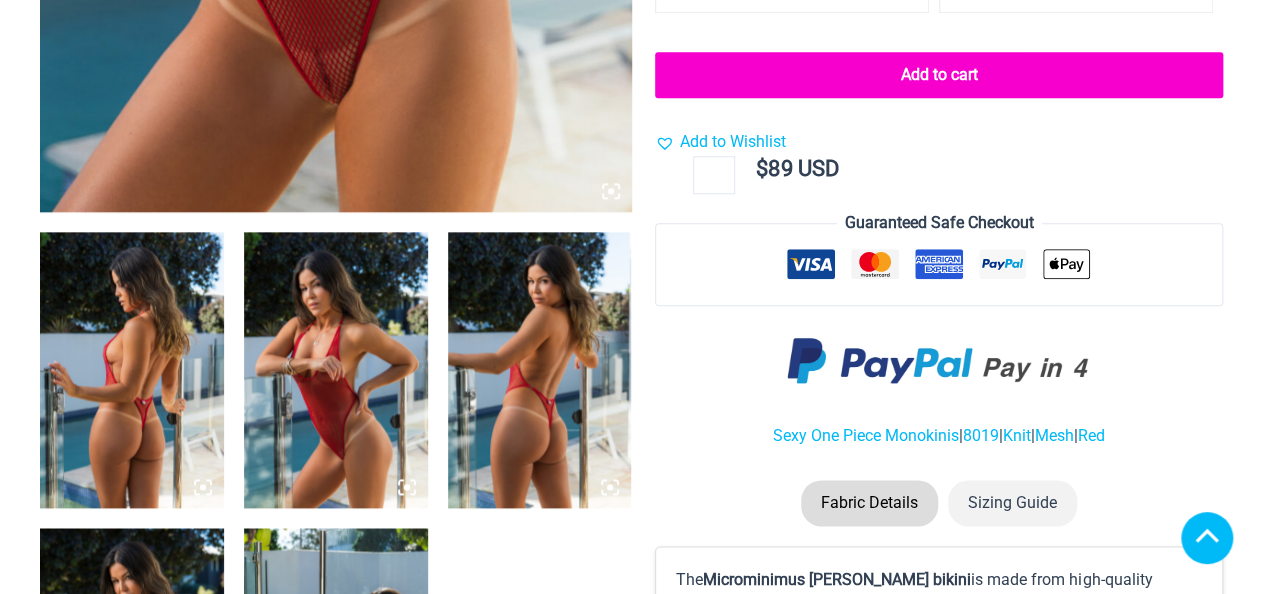 scroll, scrollTop: 1513, scrollLeft: 0, axis: vertical 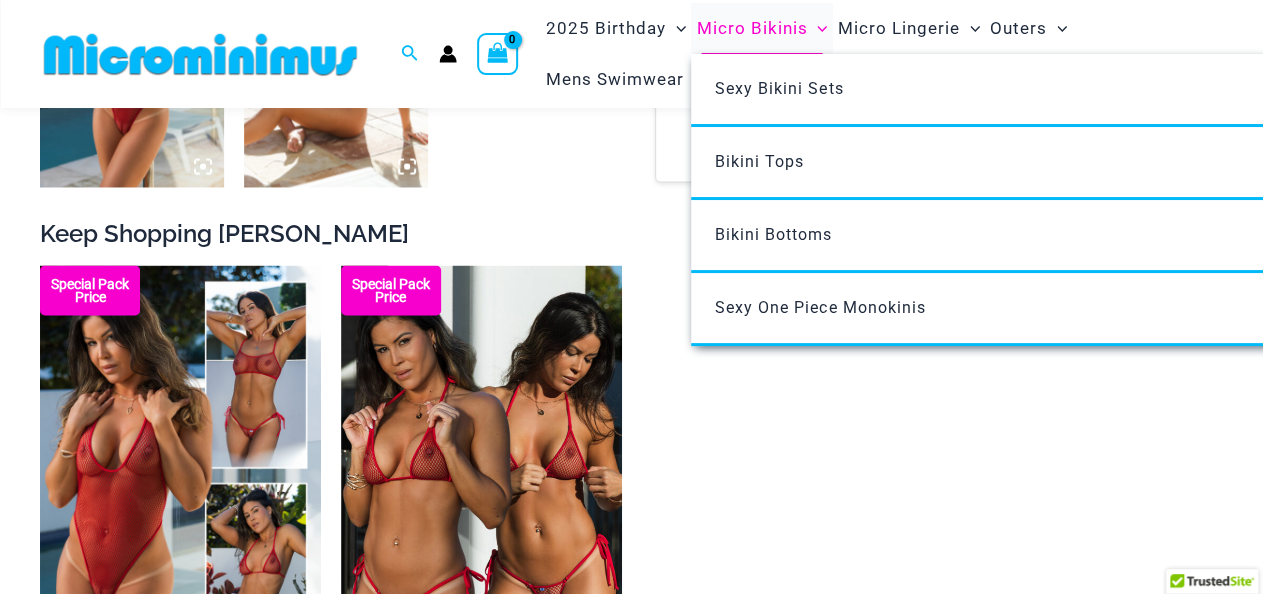 click on "Micro Bikinis" at bounding box center (751, 28) 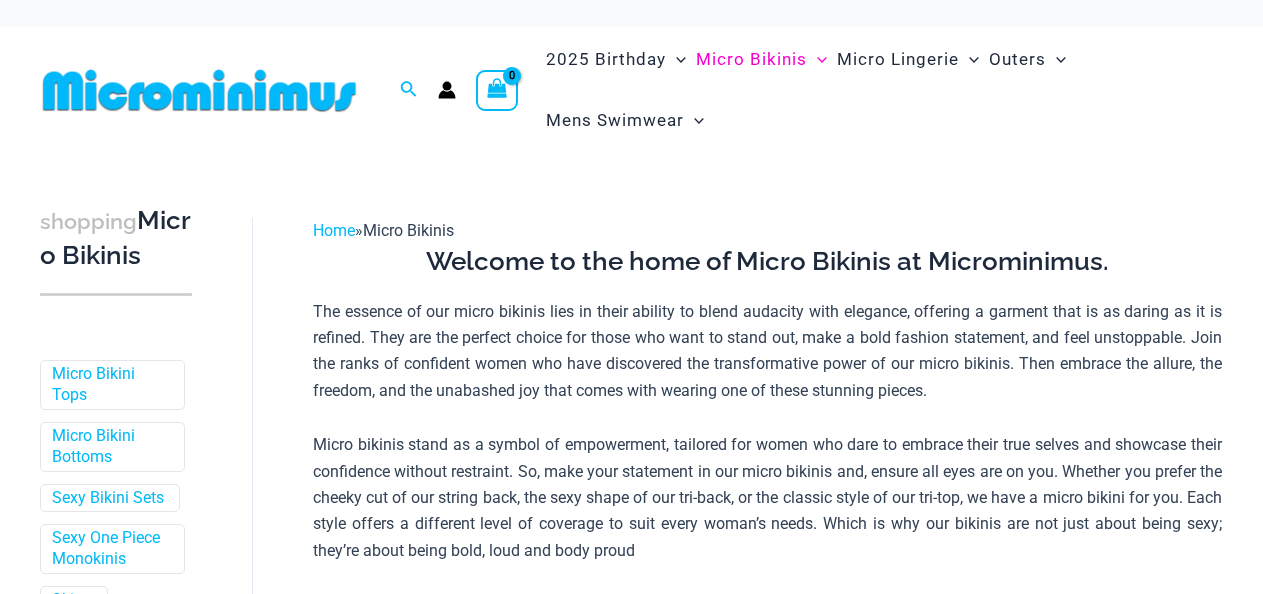scroll, scrollTop: 0, scrollLeft: 0, axis: both 